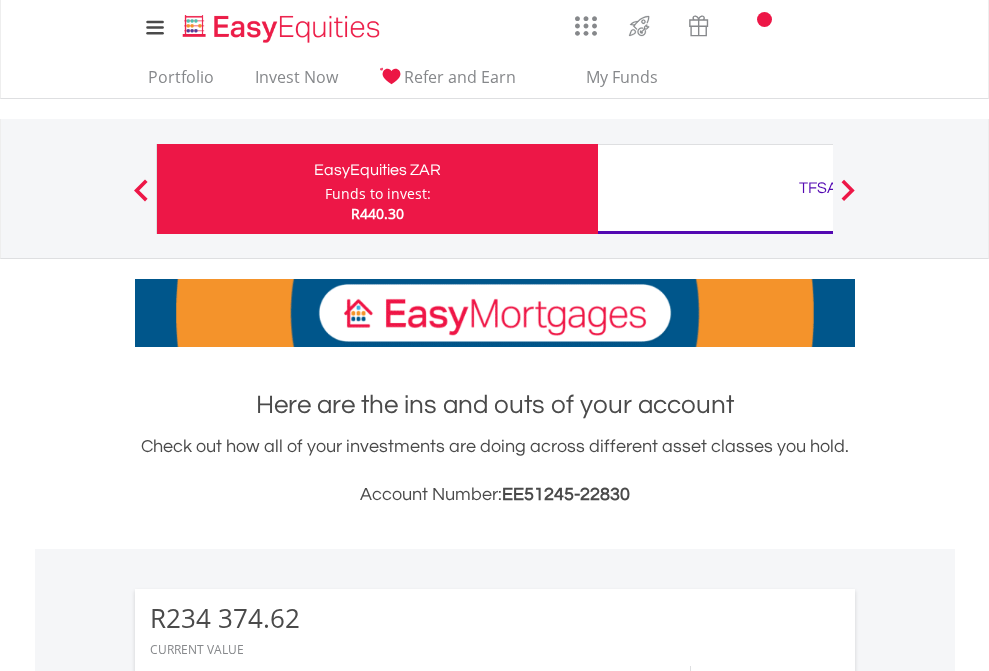 scroll, scrollTop: 0, scrollLeft: 0, axis: both 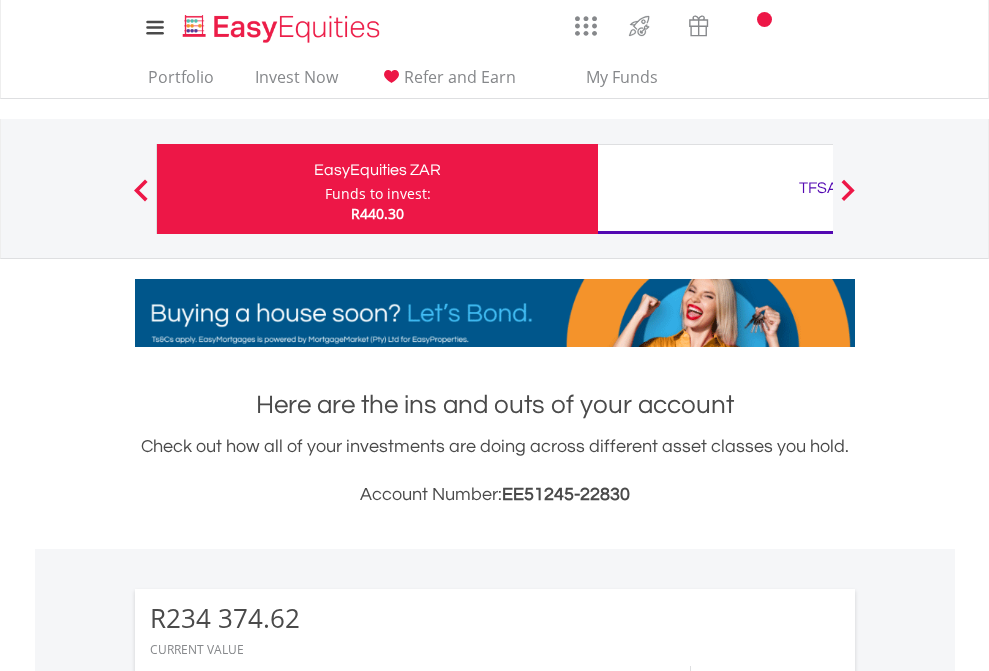 click on "Funds to invest:" at bounding box center (378, 194) 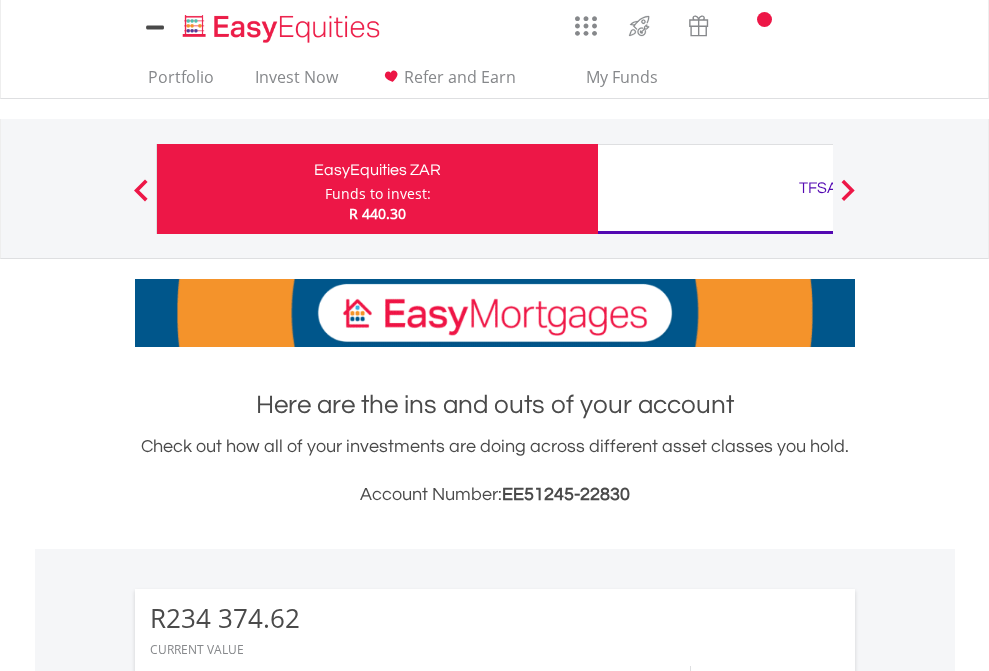 scroll, scrollTop: 0, scrollLeft: 0, axis: both 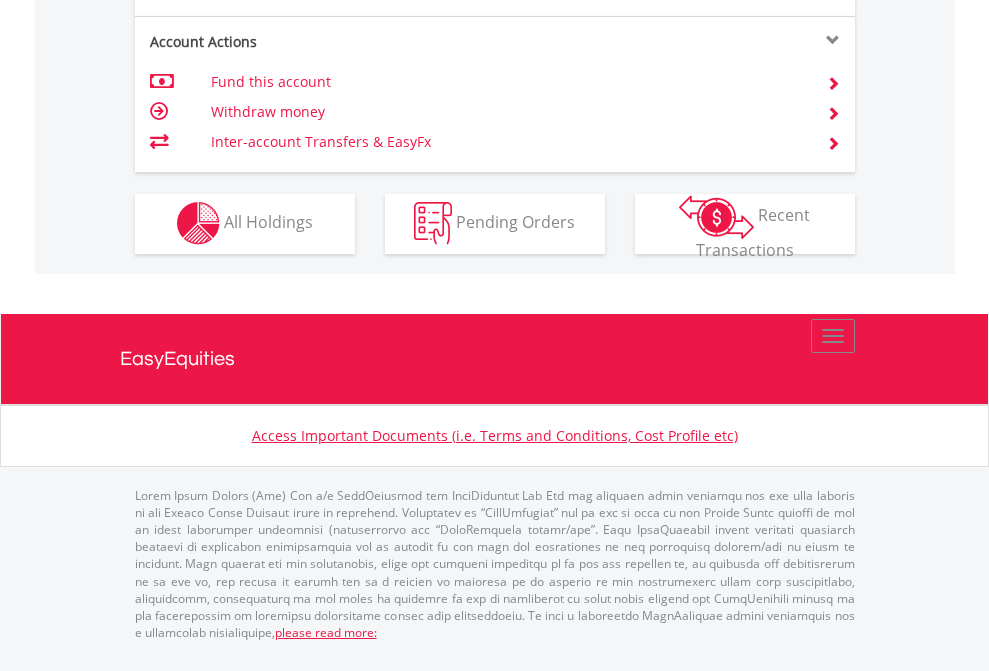 click on "Investment types" at bounding box center [706, -337] 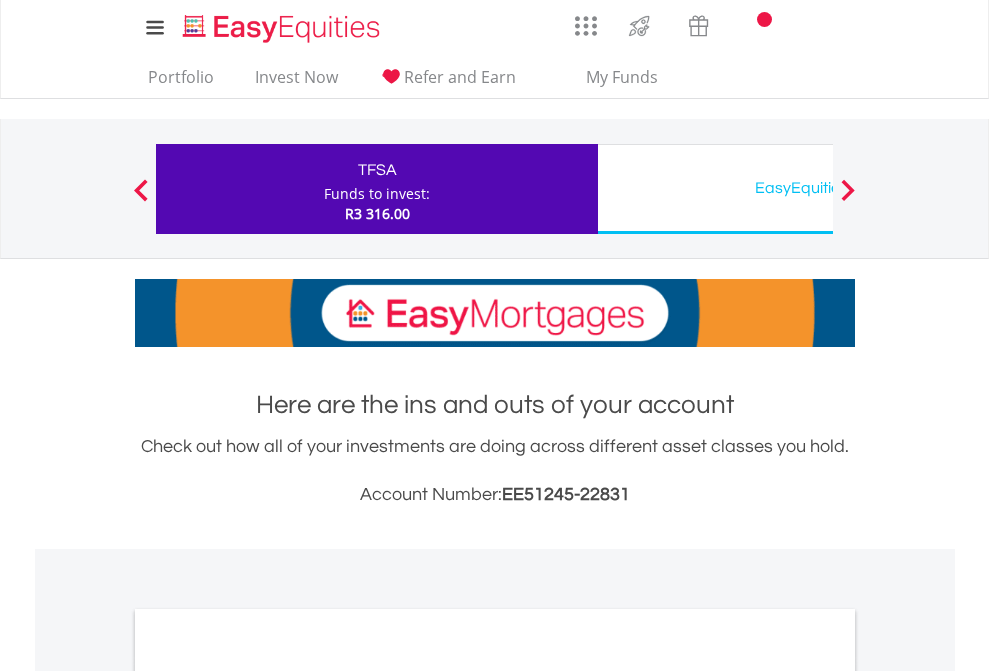 scroll, scrollTop: 0, scrollLeft: 0, axis: both 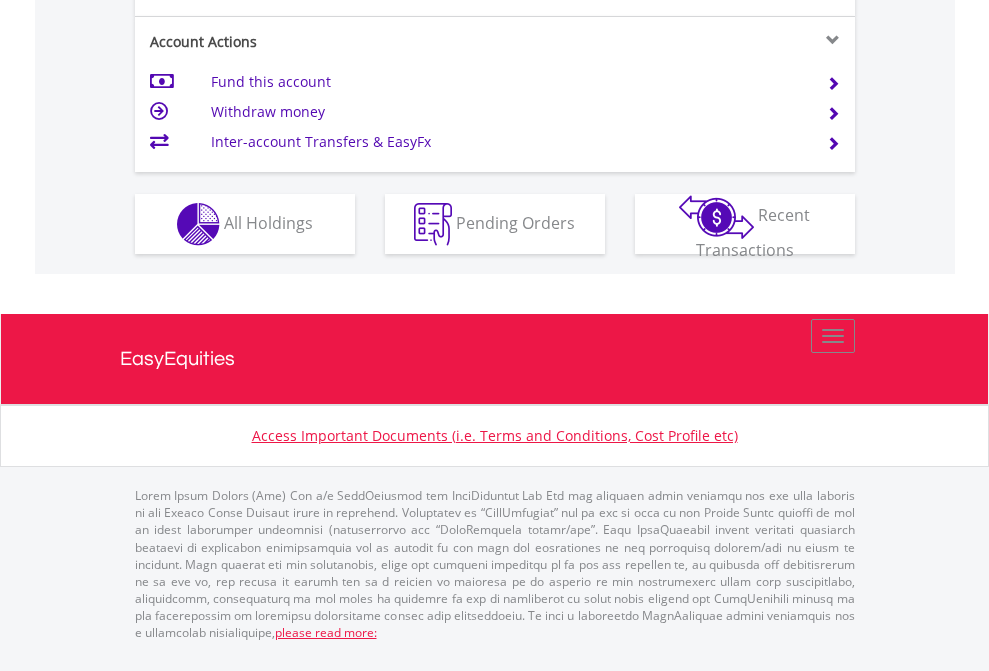 click on "Investment types" at bounding box center (706, -337) 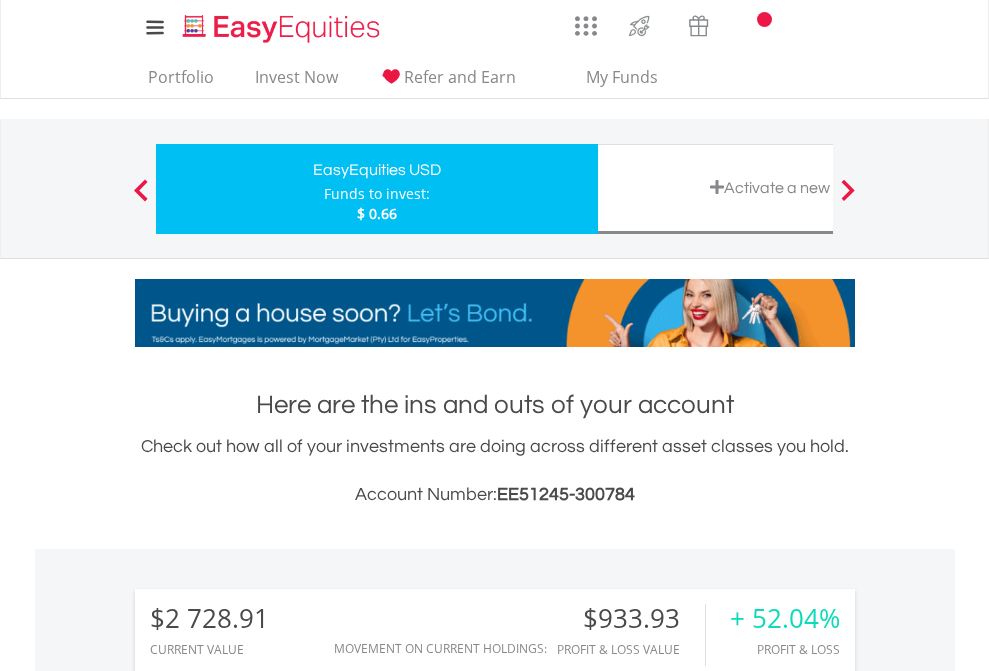 scroll, scrollTop: 0, scrollLeft: 0, axis: both 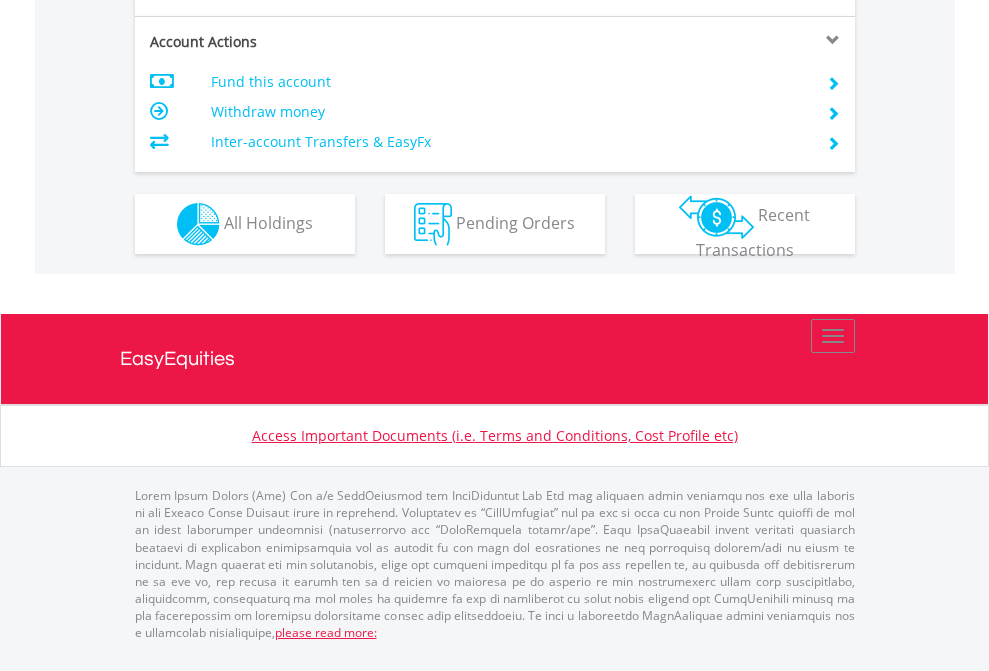 click on "Investment types" at bounding box center (706, -337) 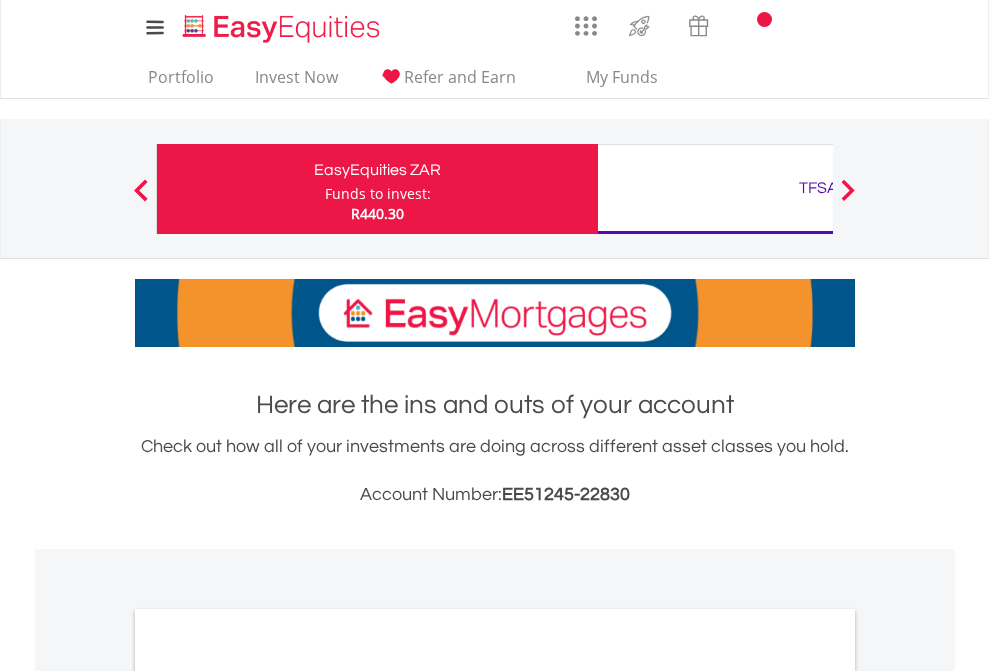 scroll, scrollTop: 1202, scrollLeft: 0, axis: vertical 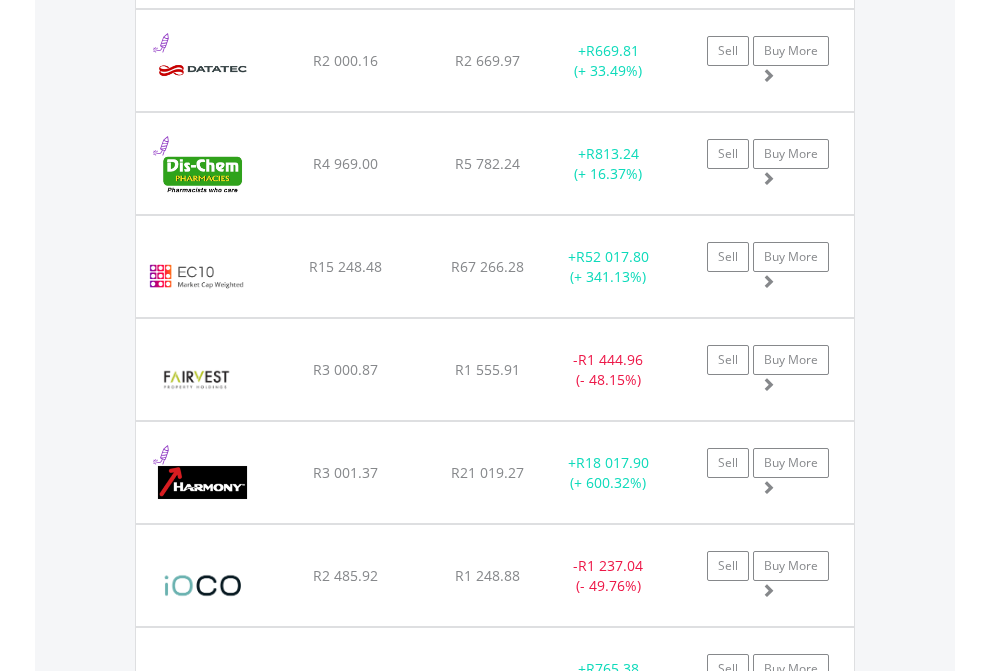 click on "TFSA" at bounding box center (818, -2196) 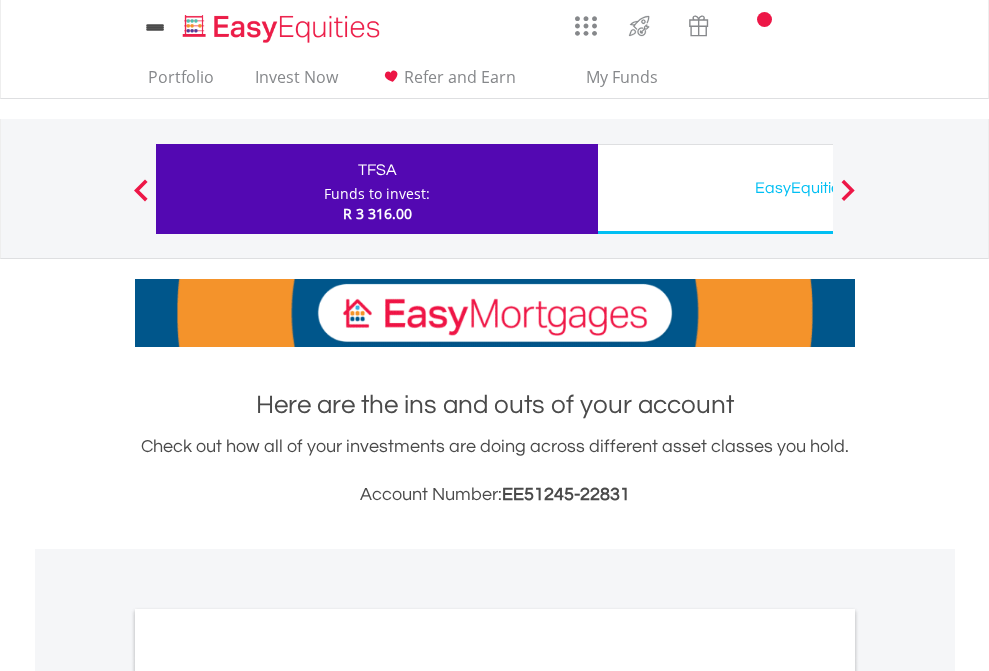 scroll, scrollTop: 0, scrollLeft: 0, axis: both 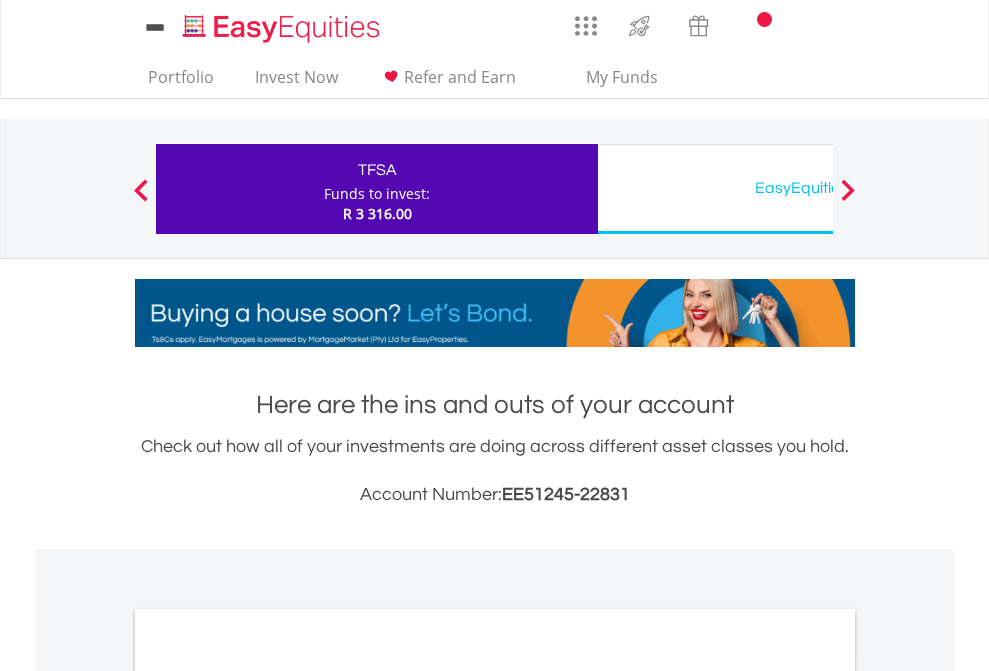 click on "All Holdings" at bounding box center (268, 1096) 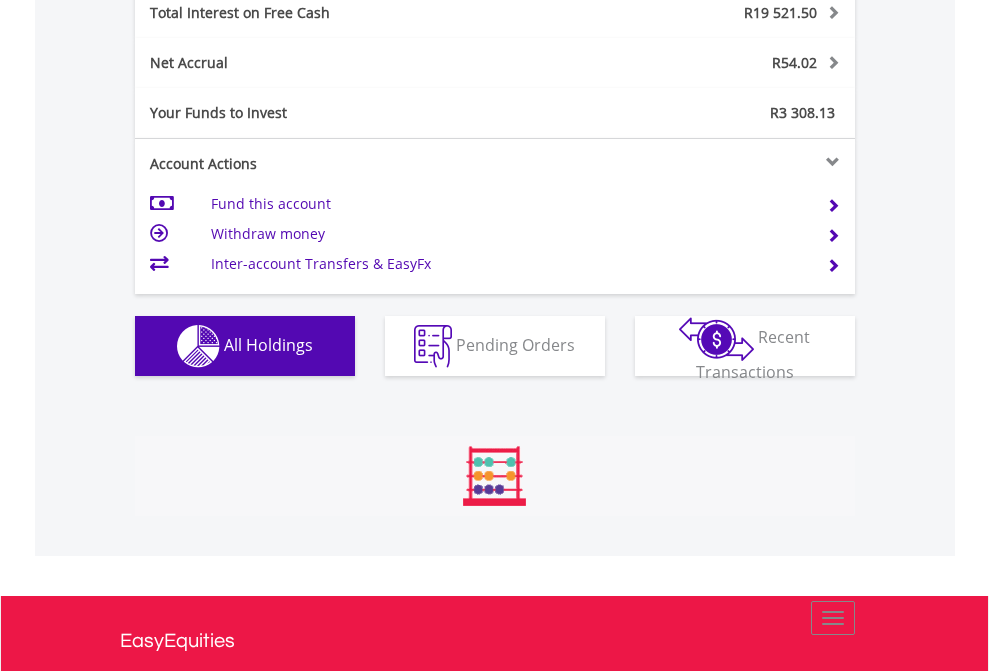 scroll, scrollTop: 999808, scrollLeft: 999687, axis: both 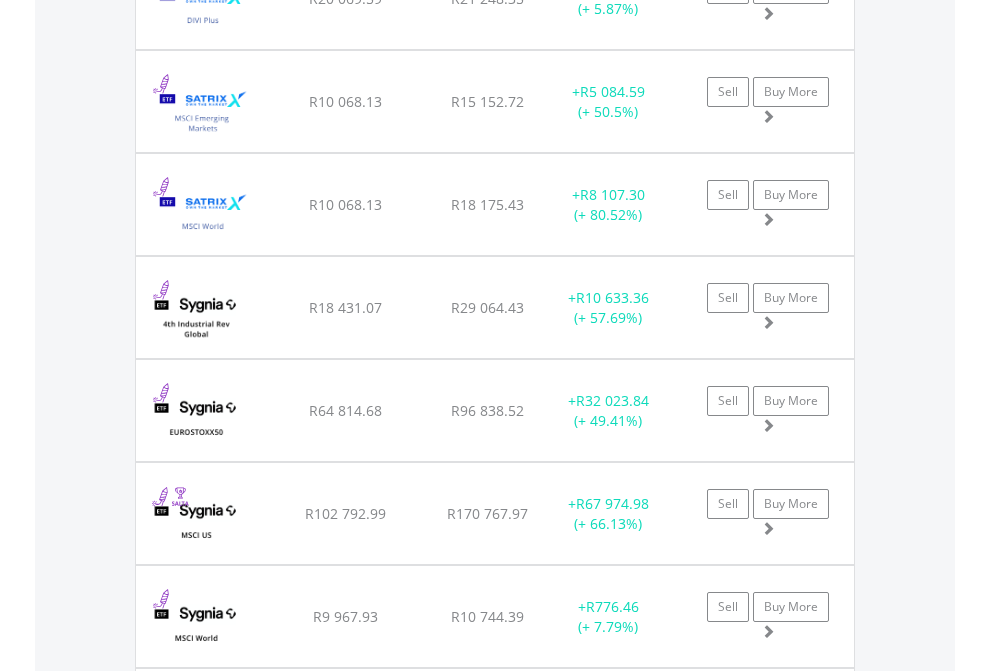 click on "EasyEquities USD" at bounding box center (818, -2116) 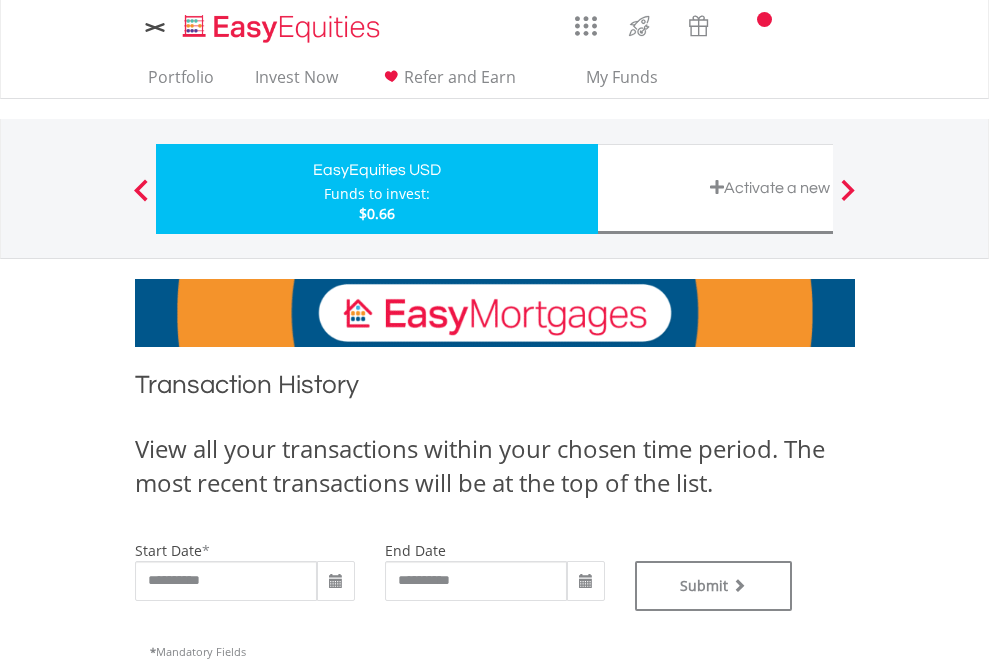 scroll, scrollTop: 0, scrollLeft: 0, axis: both 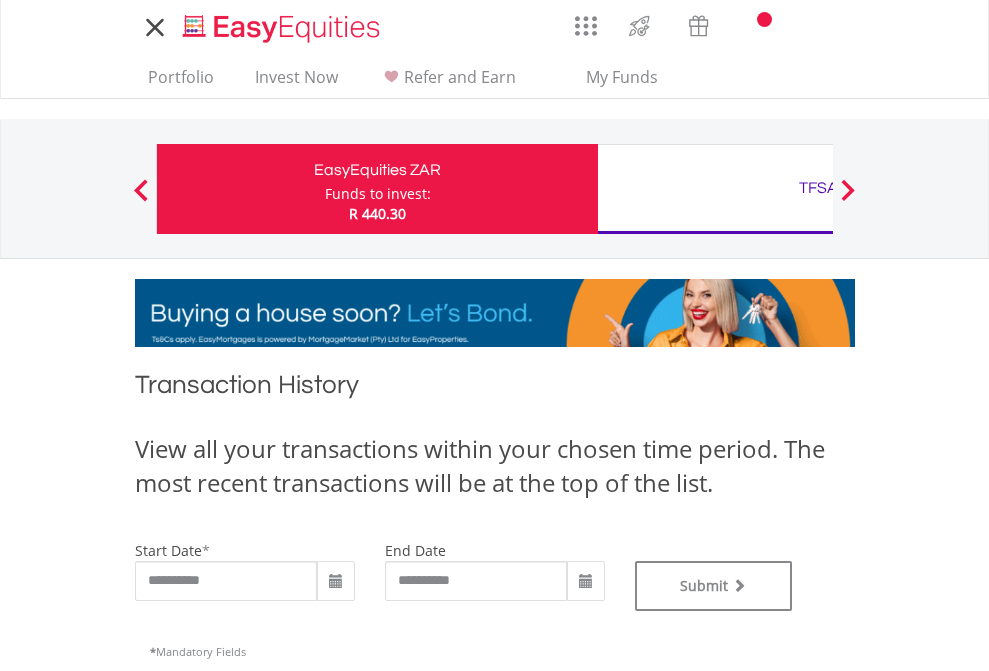 type on "**********" 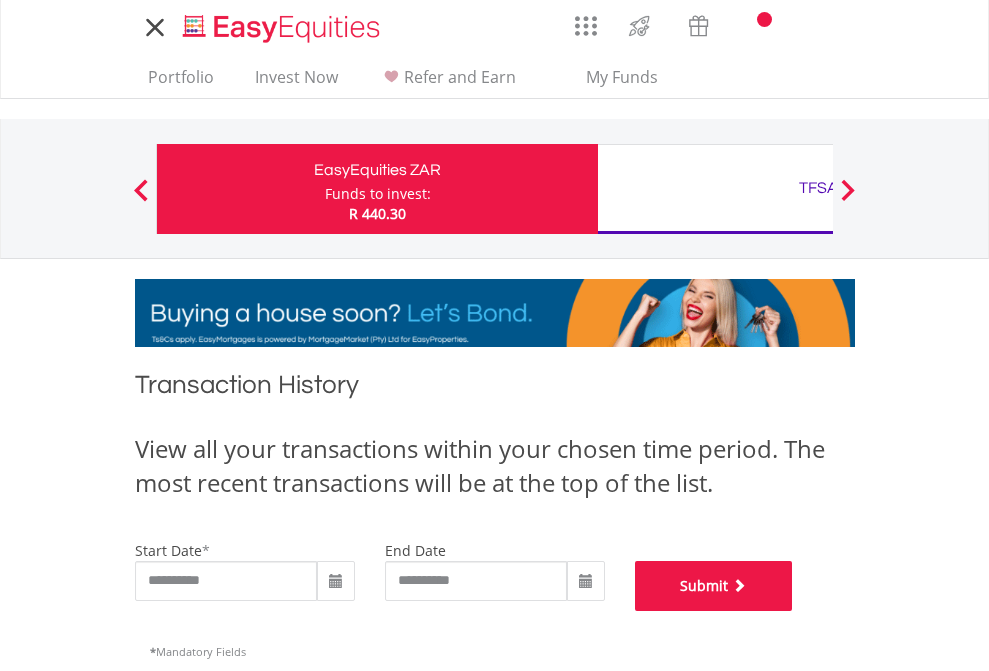 click on "Submit" at bounding box center (714, 586) 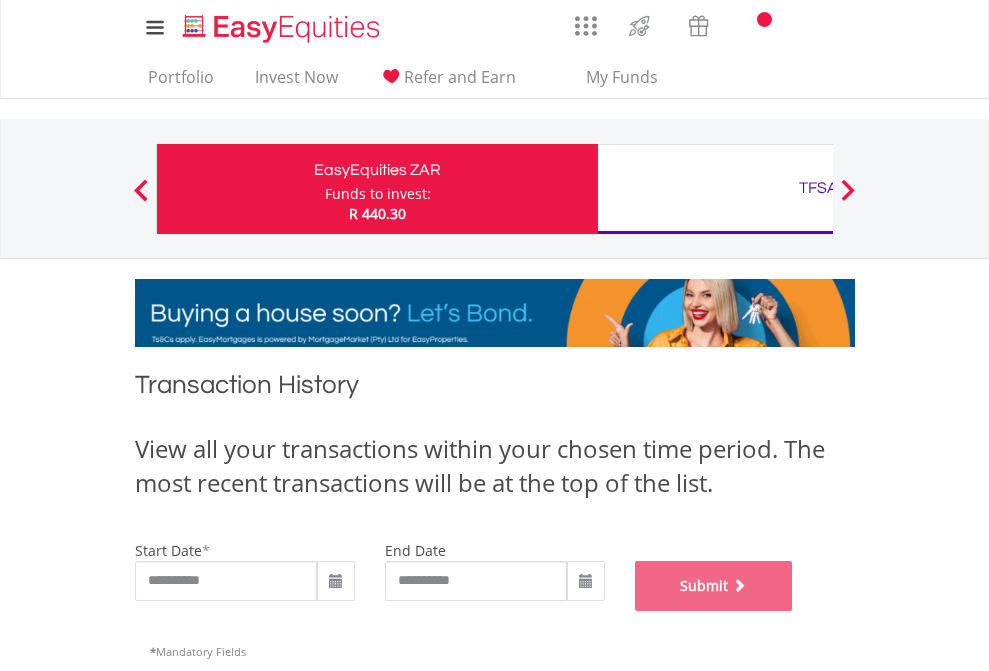 scroll, scrollTop: 811, scrollLeft: 0, axis: vertical 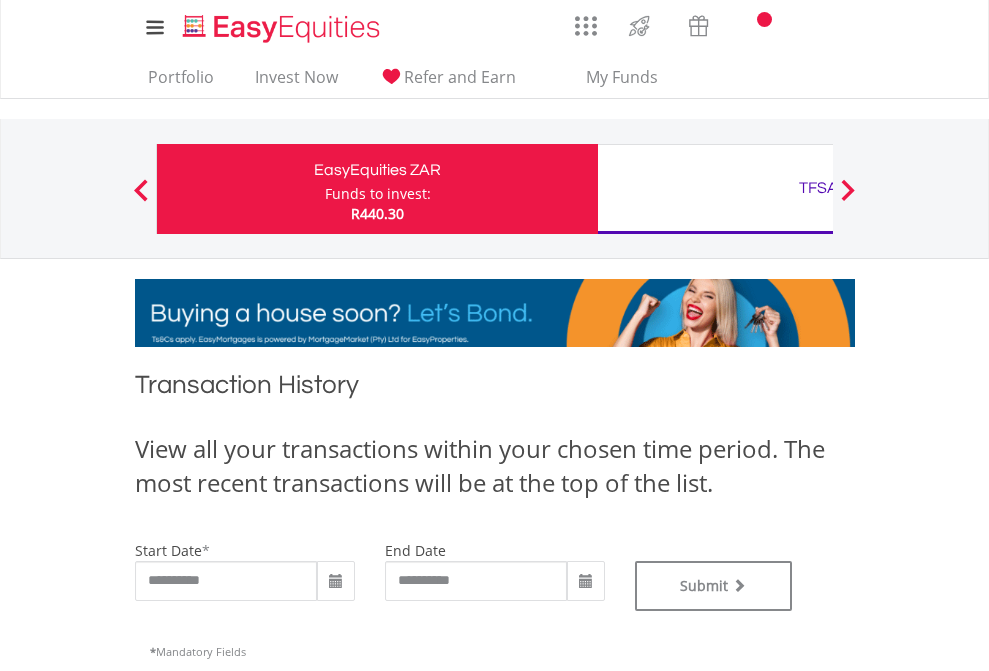 click on "TFSA" at bounding box center [818, 188] 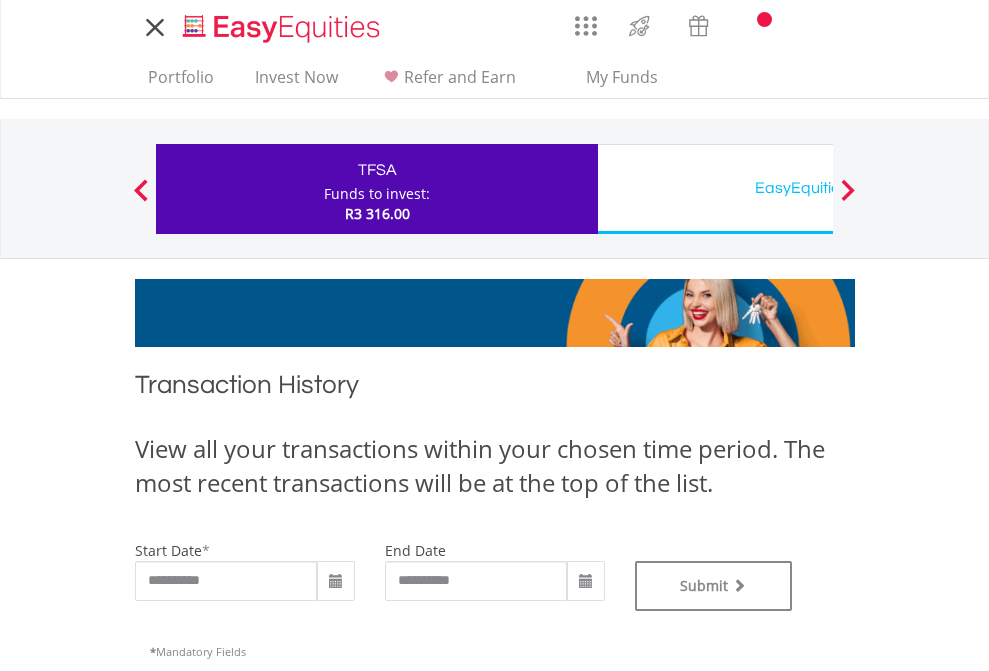 scroll, scrollTop: 0, scrollLeft: 0, axis: both 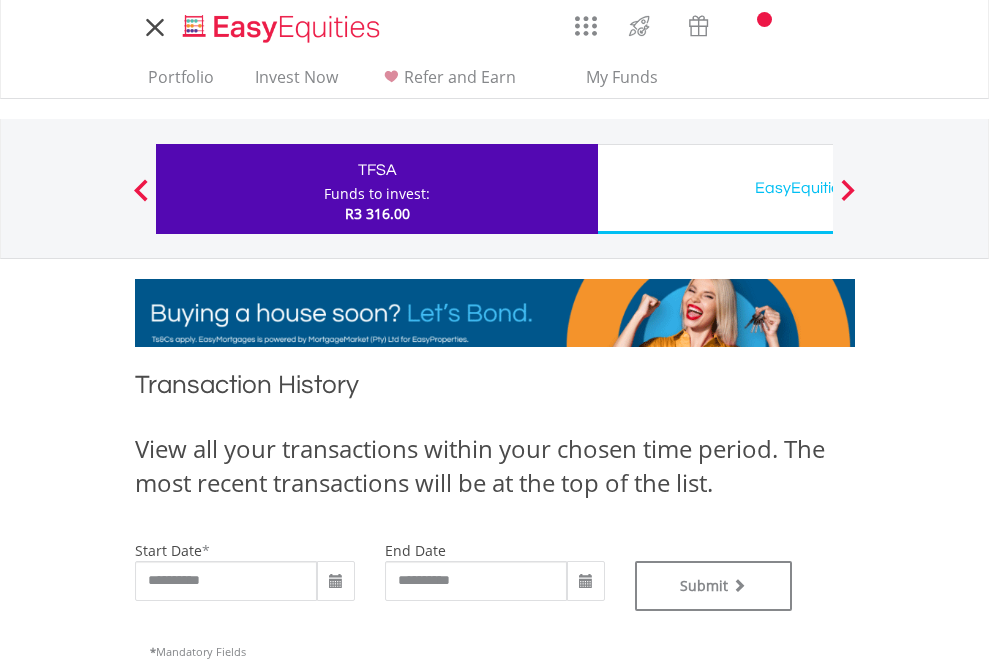 type on "**********" 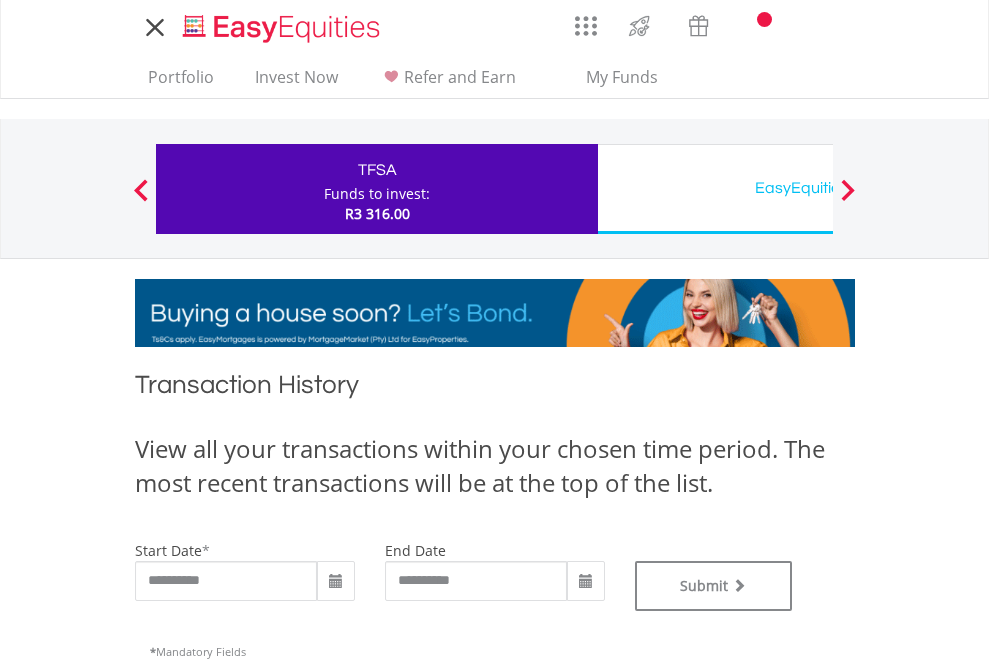 type on "**********" 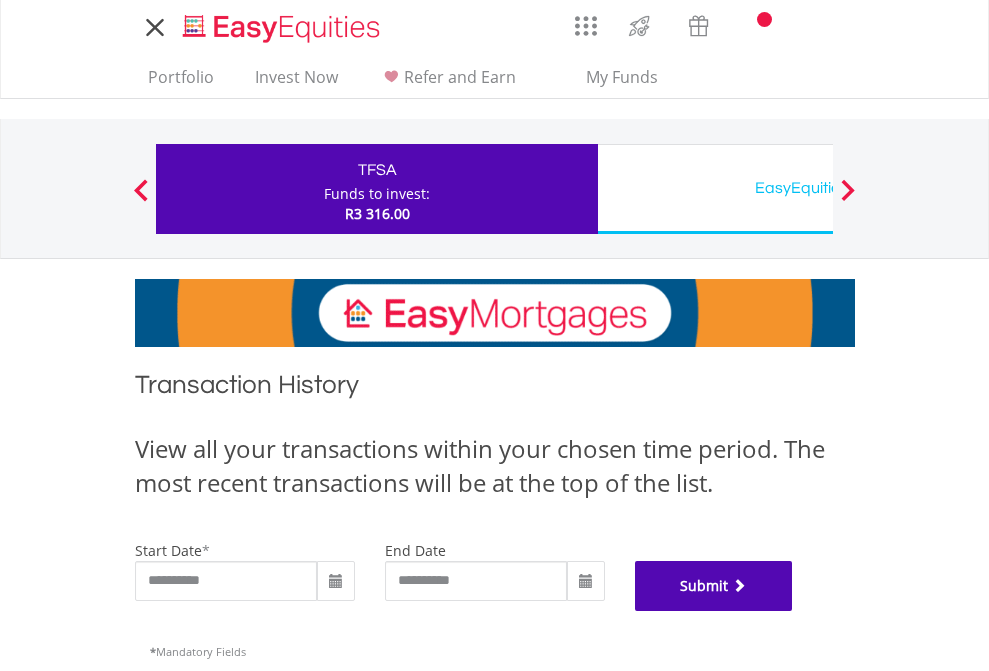 click on "Submit" at bounding box center (714, 586) 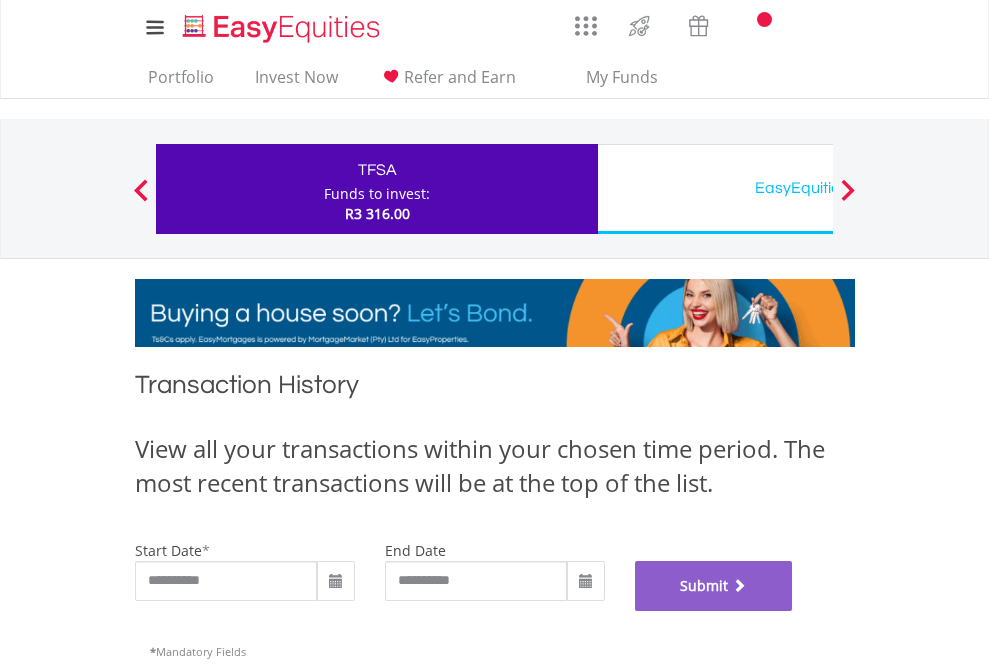 scroll, scrollTop: 811, scrollLeft: 0, axis: vertical 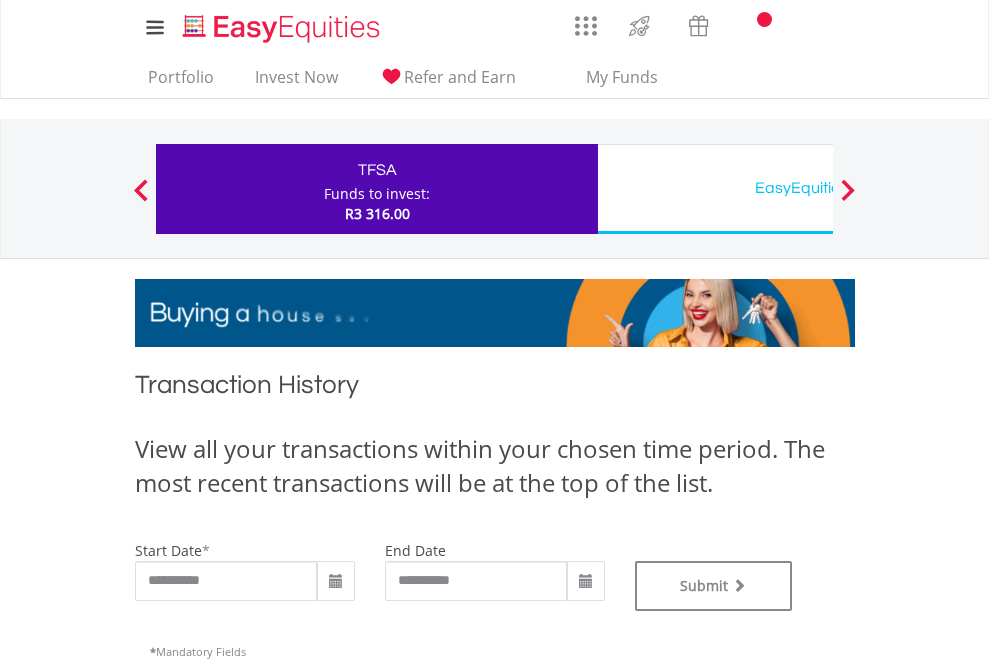 click on "EasyEquities USD" at bounding box center [818, 188] 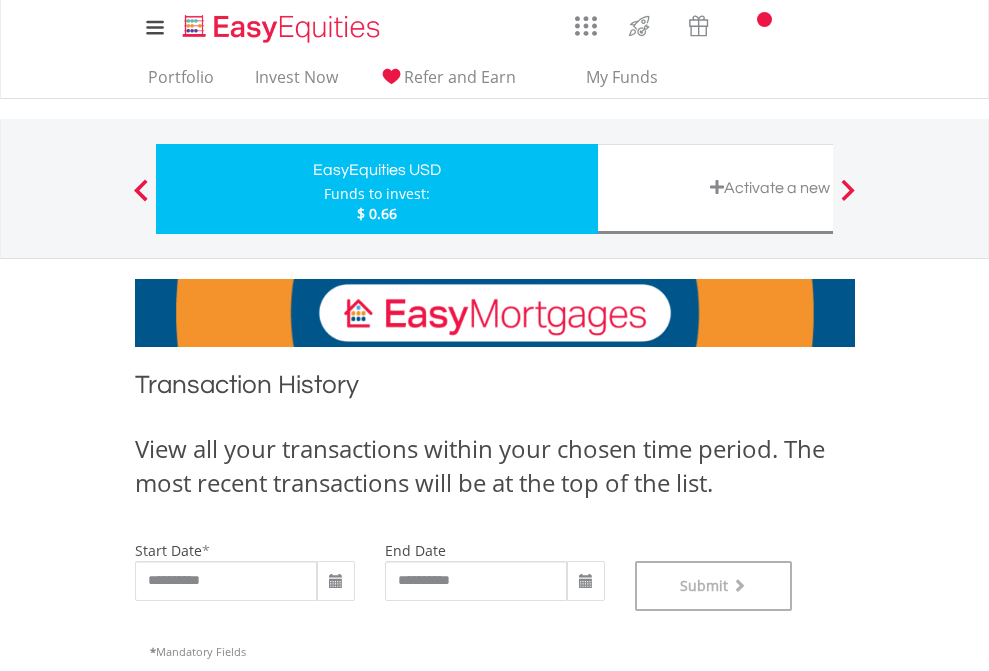 scroll, scrollTop: 811, scrollLeft: 0, axis: vertical 